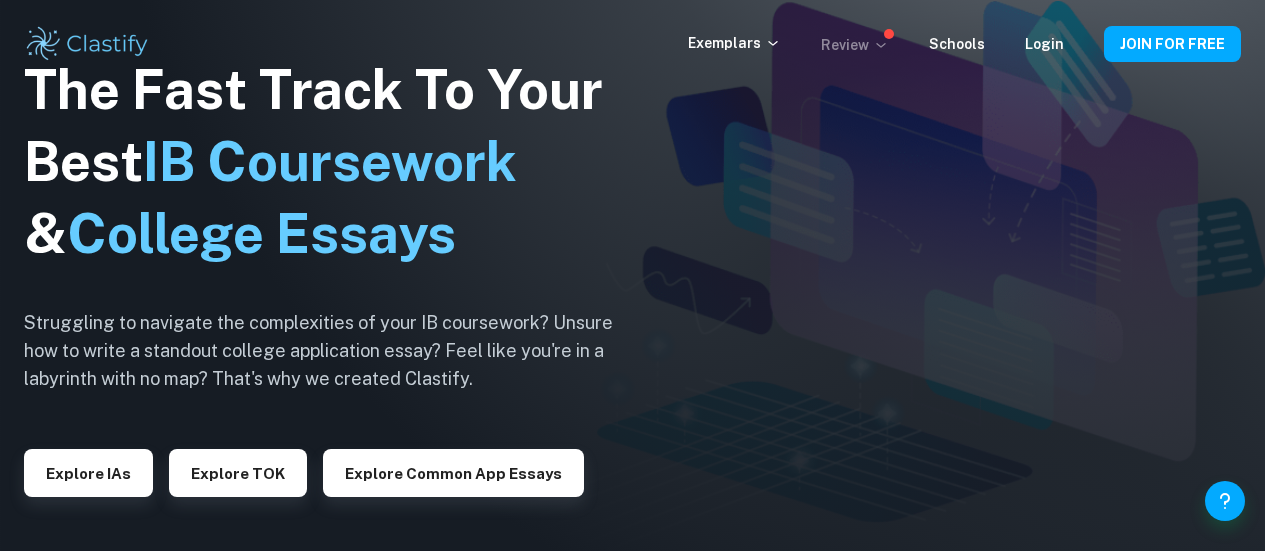 scroll, scrollTop: 0, scrollLeft: 0, axis: both 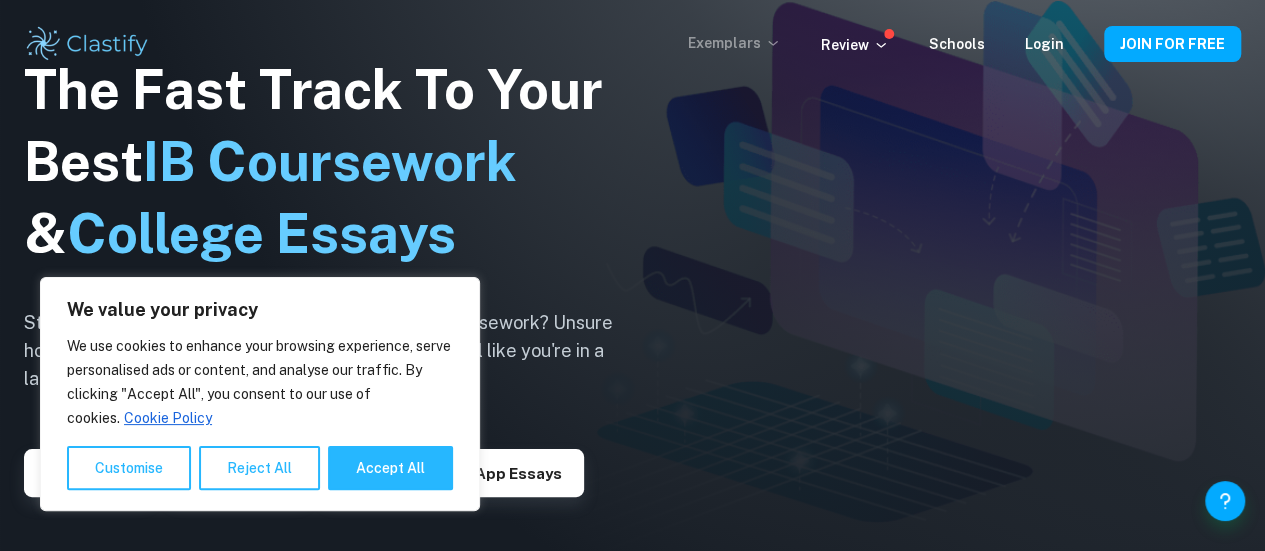click on "Exemplars" at bounding box center [734, 43] 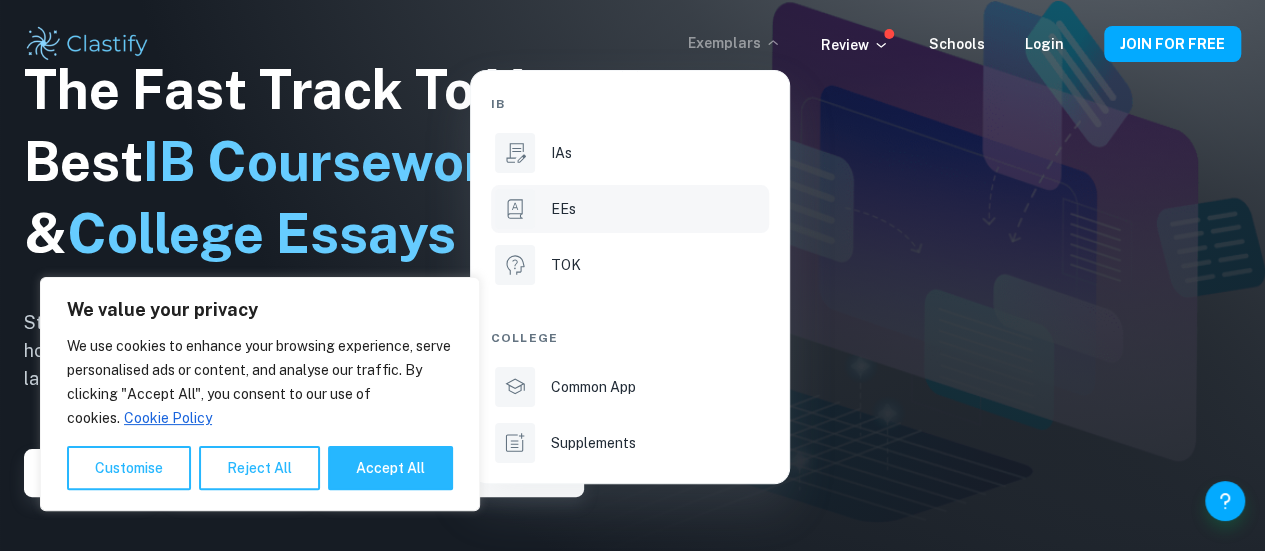 click on "EEs" at bounding box center (630, 209) 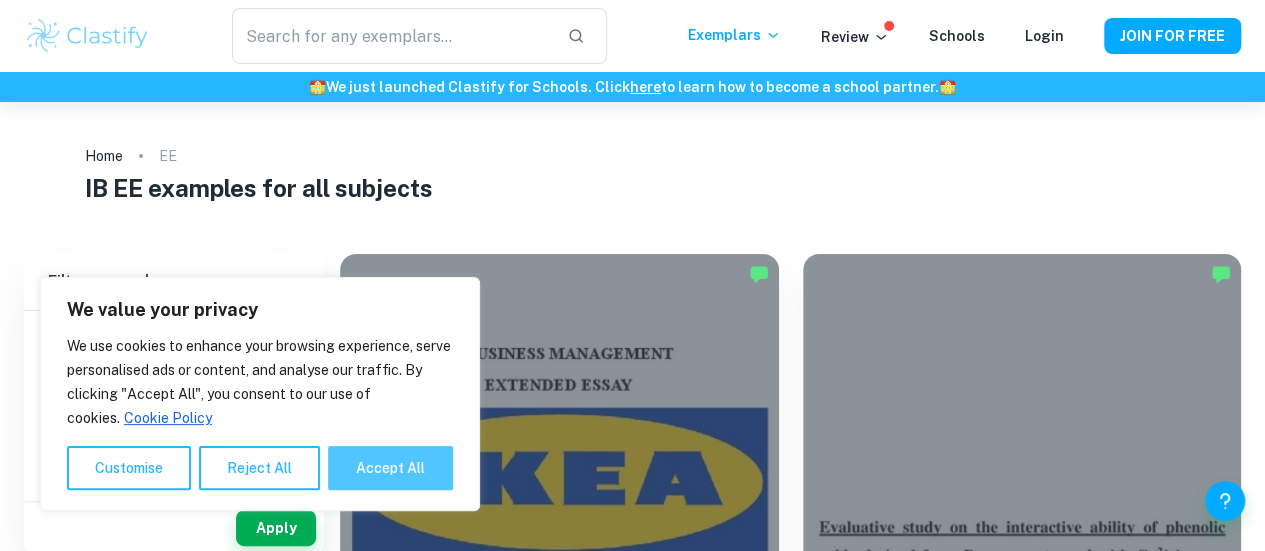 click on "Accept All" at bounding box center [390, 468] 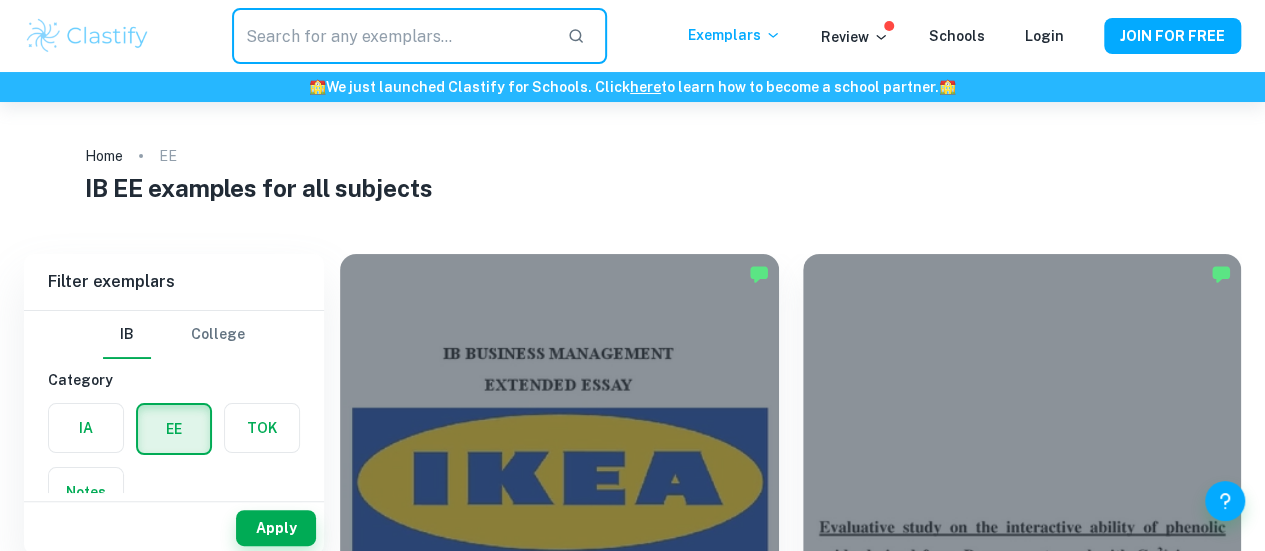 click at bounding box center (392, 36) 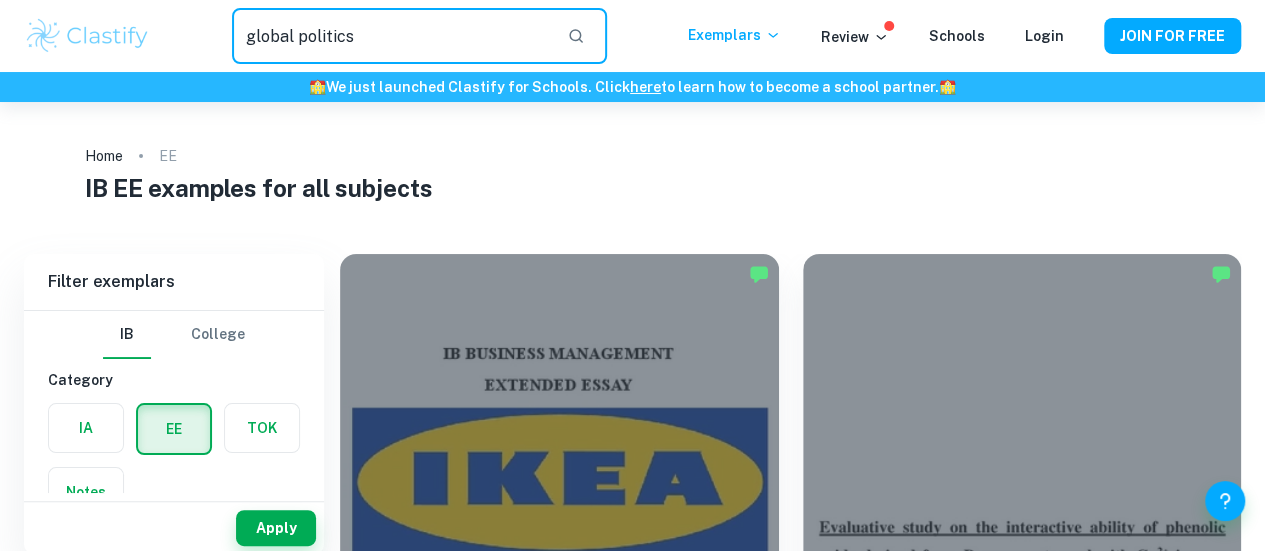 type on "global politics" 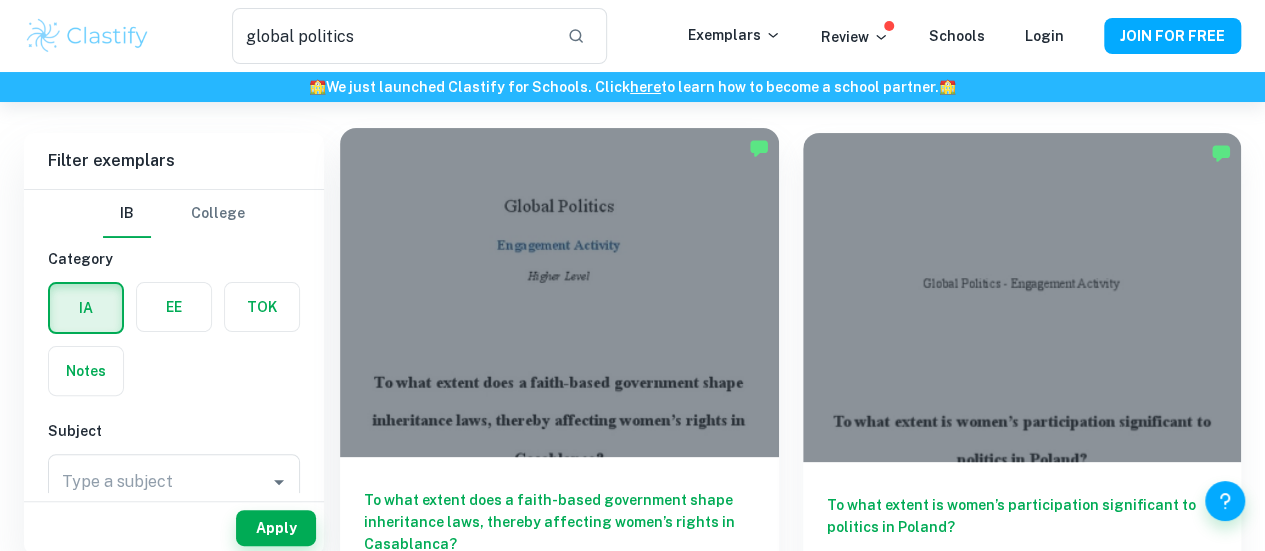 scroll, scrollTop: 122, scrollLeft: 0, axis: vertical 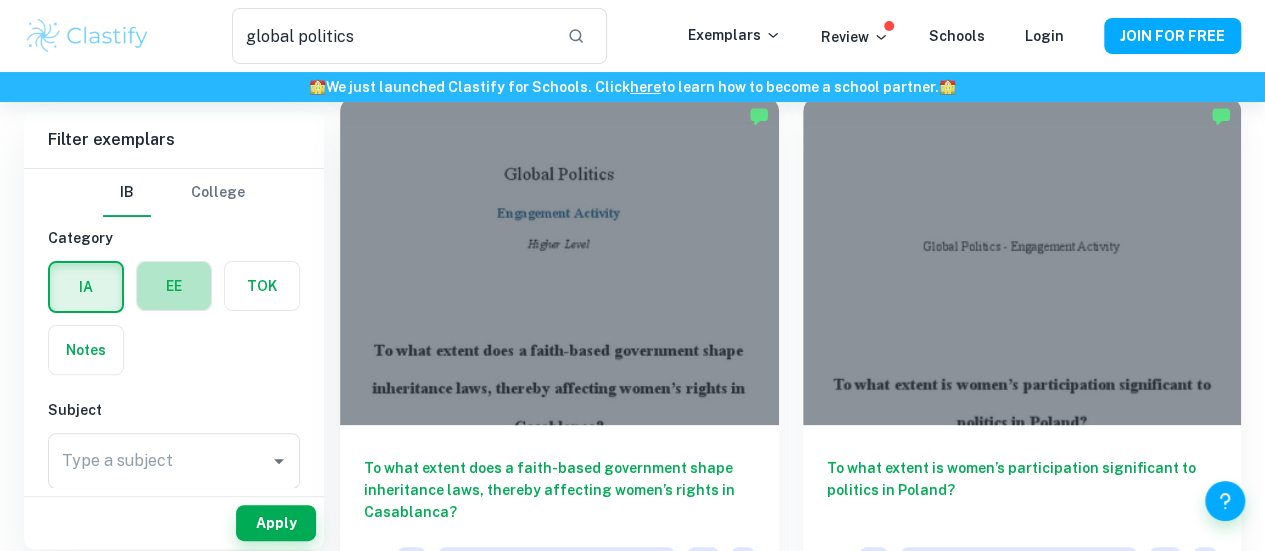 click at bounding box center [174, 286] 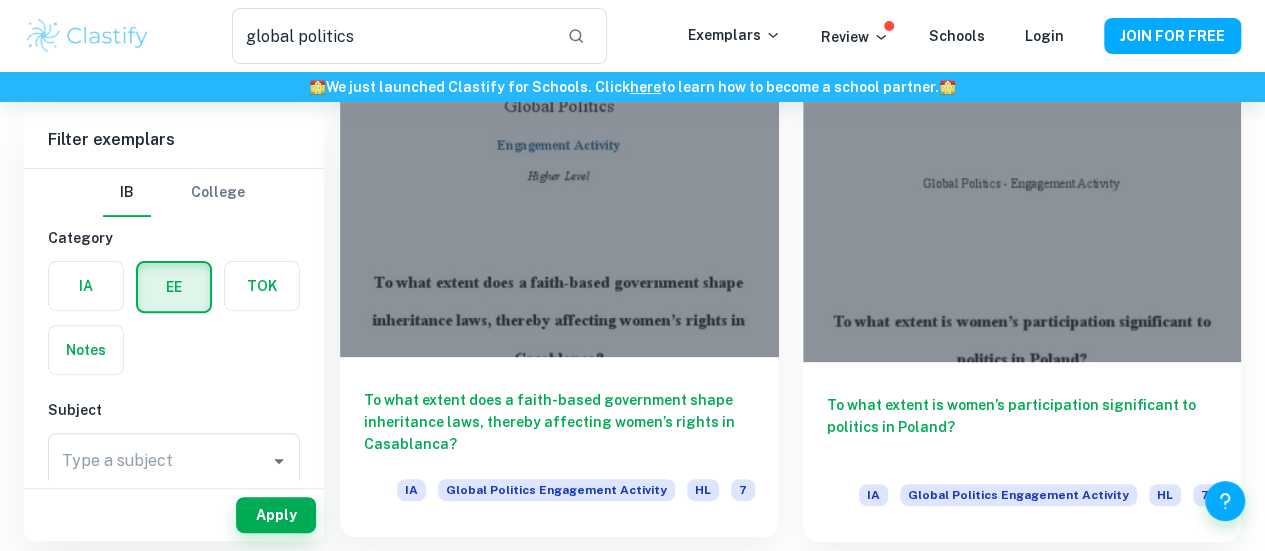 scroll, scrollTop: 0, scrollLeft: 0, axis: both 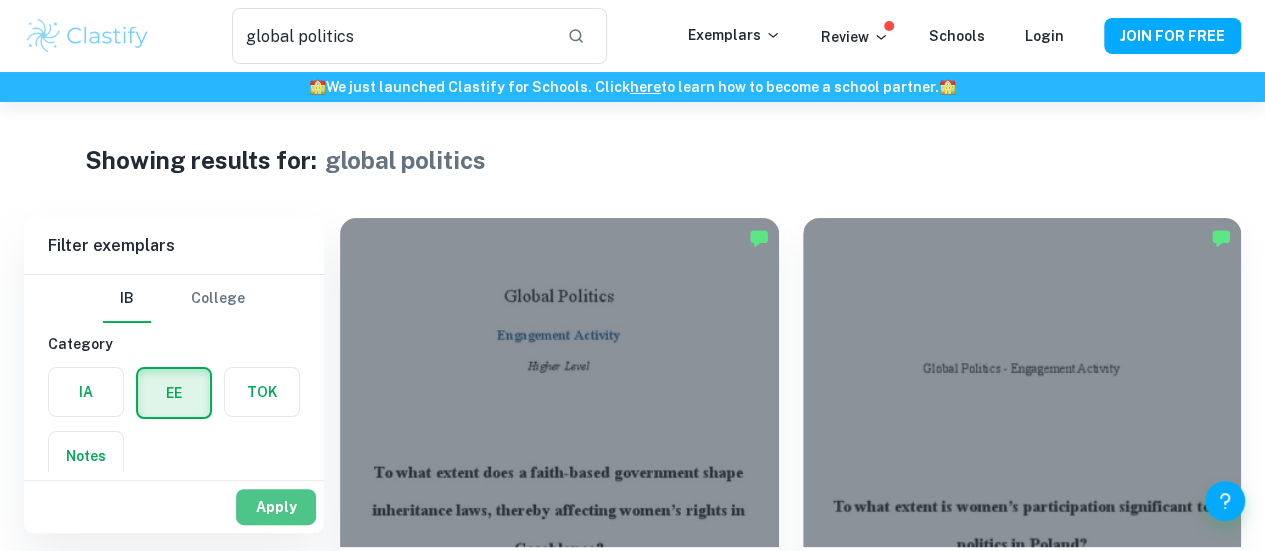 click on "Apply" at bounding box center [276, 507] 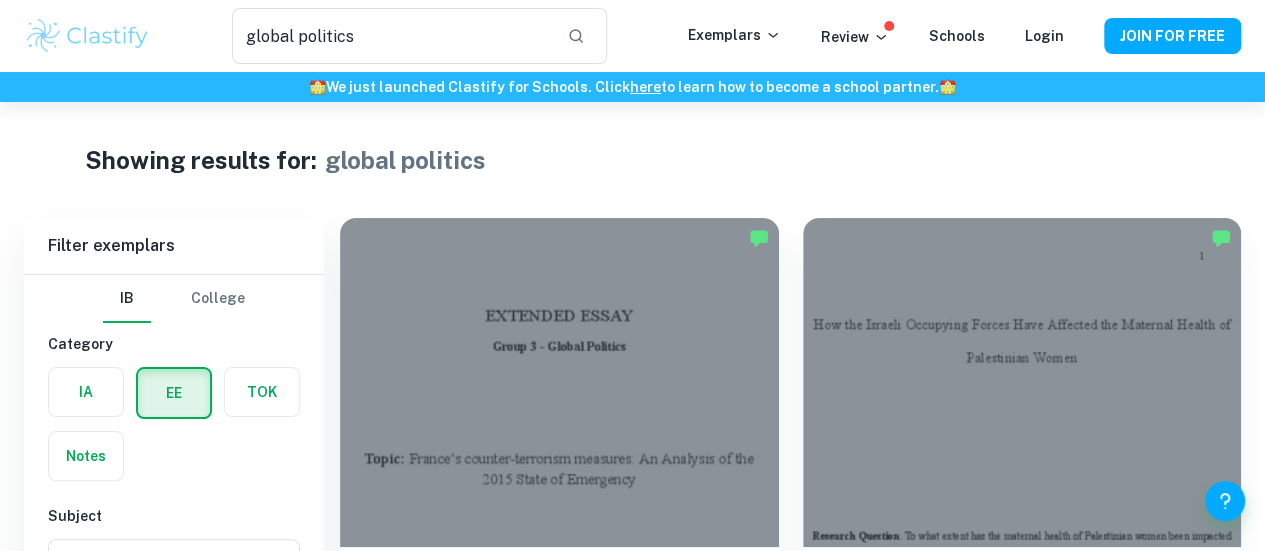 scroll, scrollTop: 224, scrollLeft: 0, axis: vertical 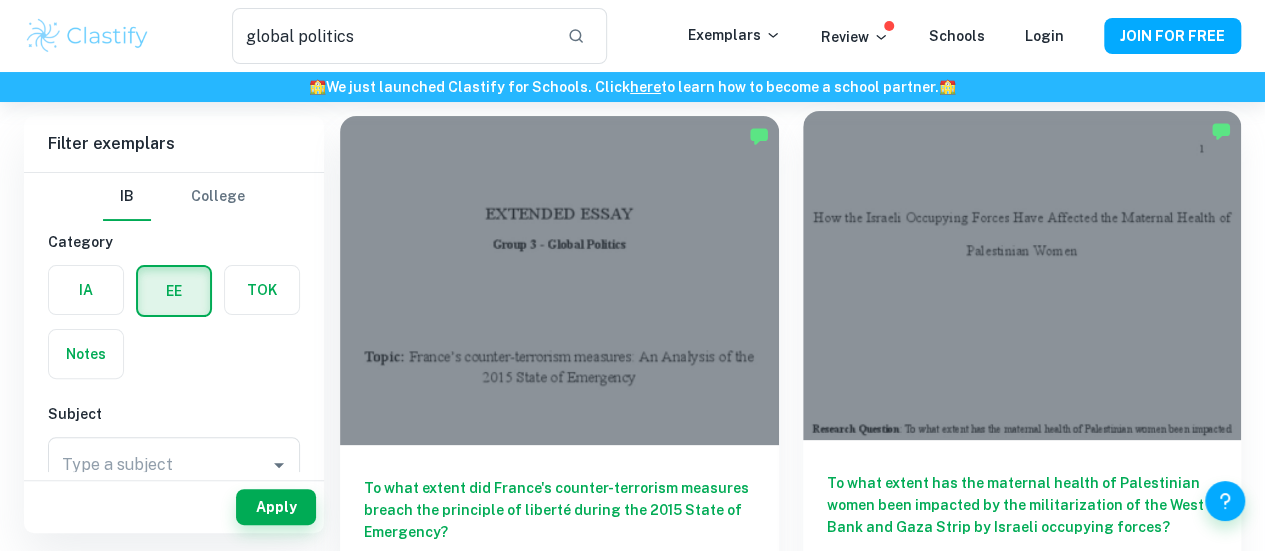 click on "To what extent has the maternal health of Palestinian women been impacted by the militarization of the [REGION] and Gaza Strip by Israeli occupying forces? EE Global Politics A" at bounding box center [1022, 530] 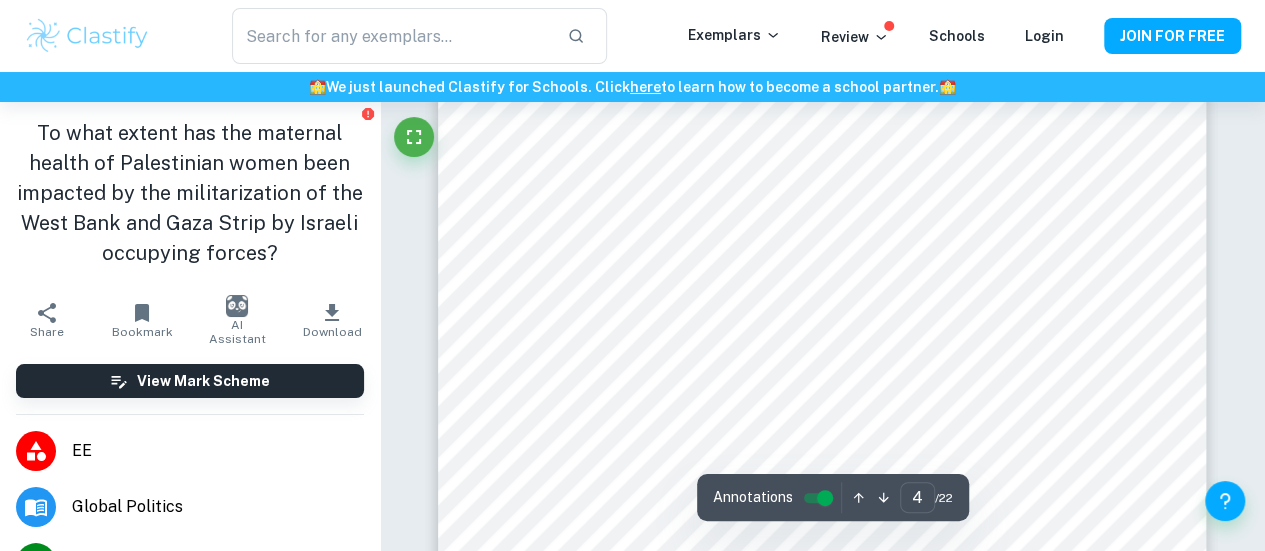 scroll, scrollTop: 3730, scrollLeft: 0, axis: vertical 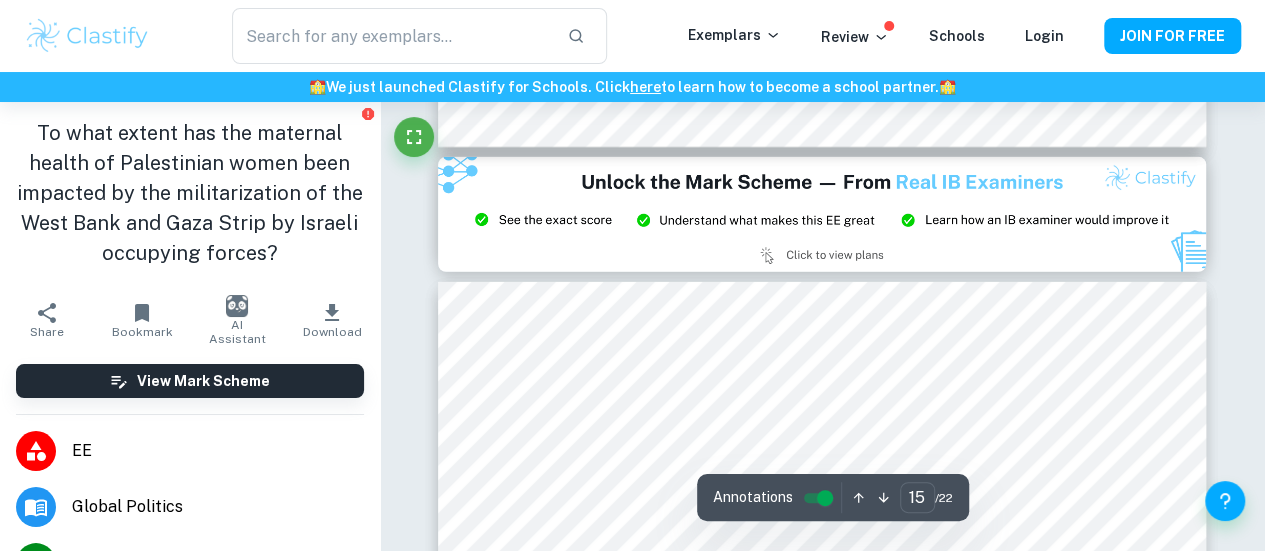 type on "14" 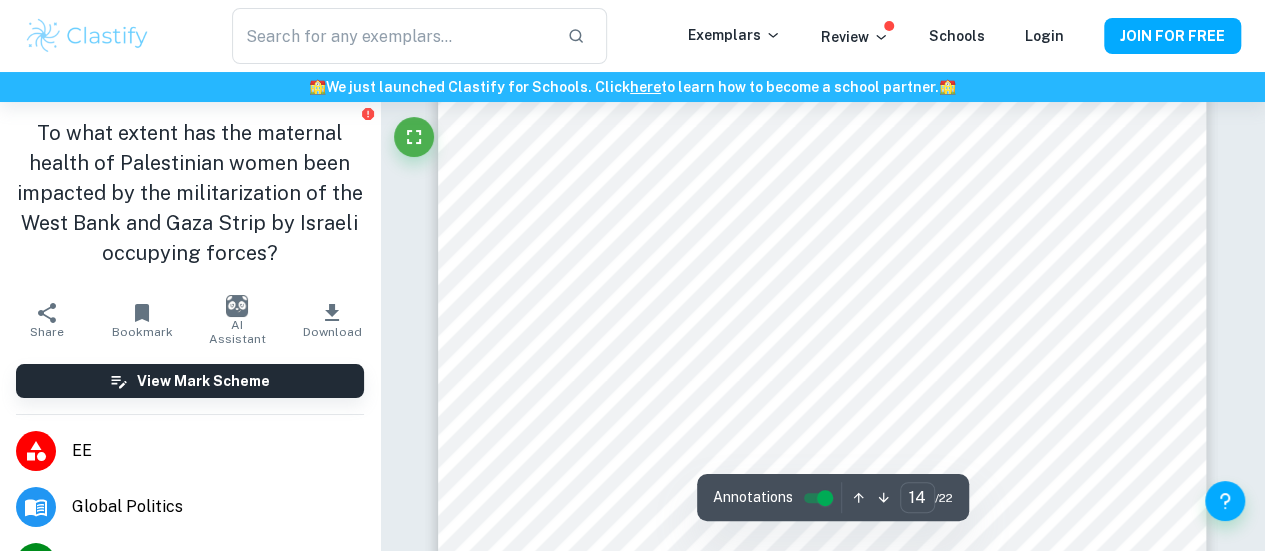 scroll, scrollTop: 13647, scrollLeft: 0, axis: vertical 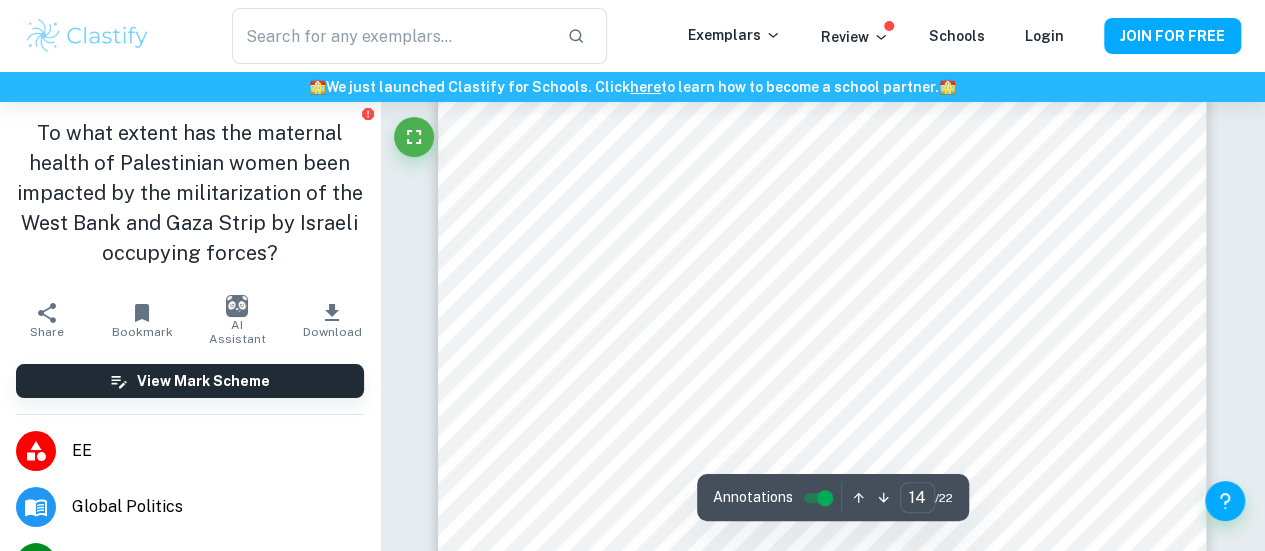 type on "global politics" 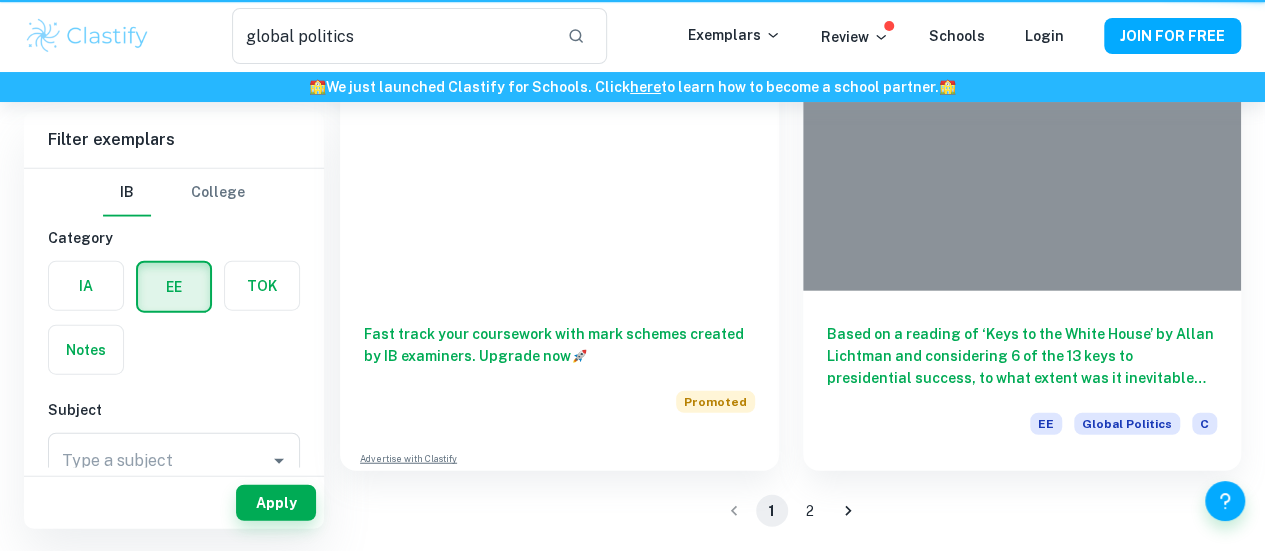 scroll, scrollTop: 102, scrollLeft: 0, axis: vertical 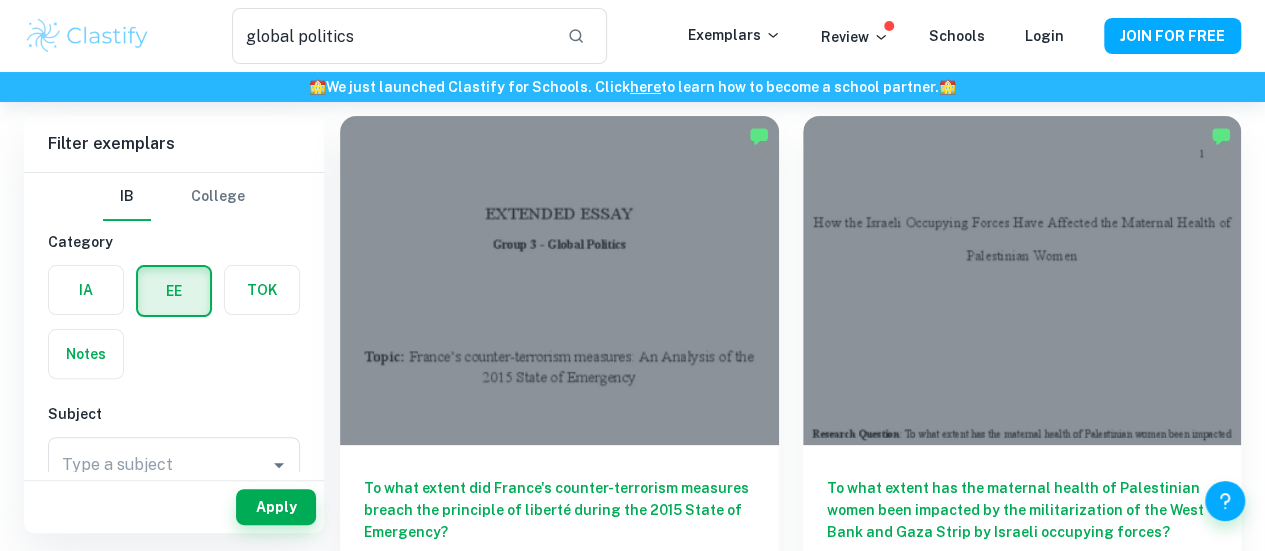 type 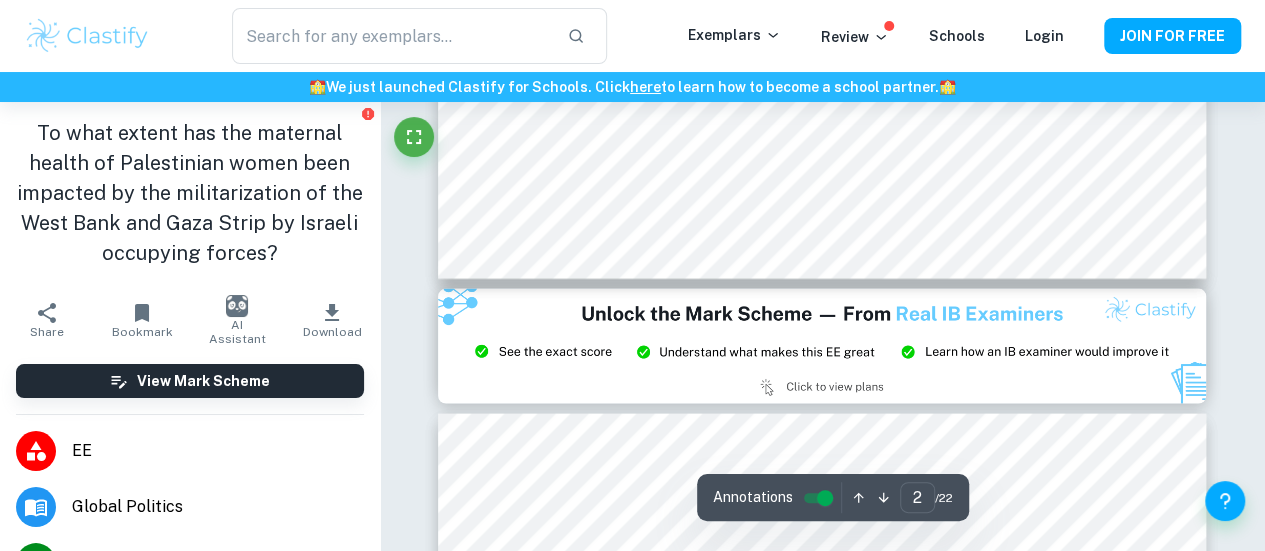 scroll, scrollTop: 1948, scrollLeft: 0, axis: vertical 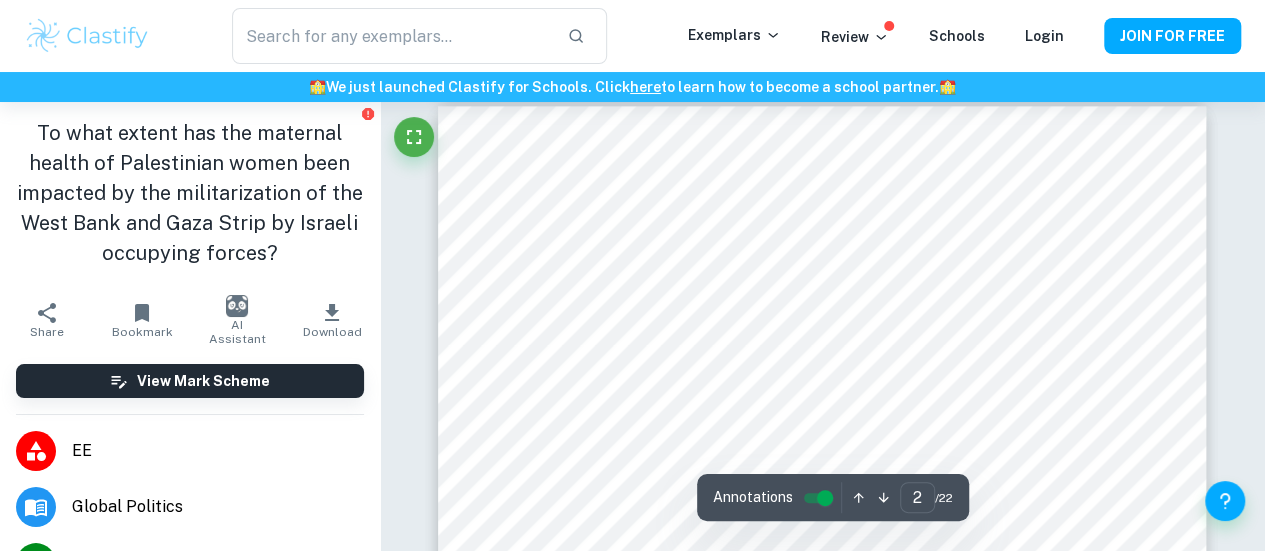 type on "1" 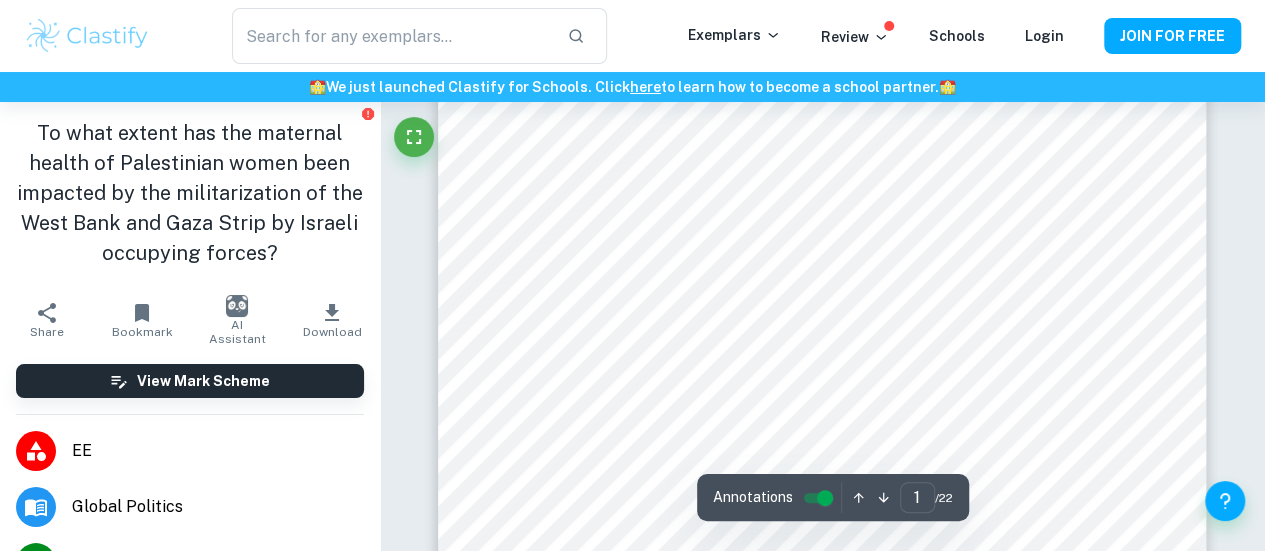 scroll, scrollTop: 0, scrollLeft: 0, axis: both 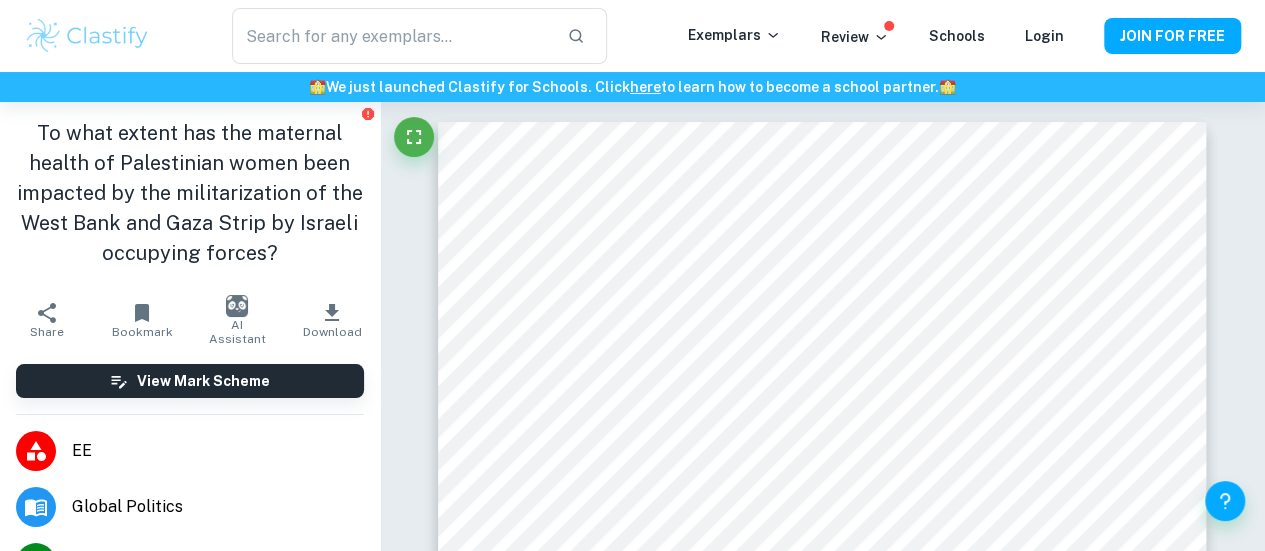 type on "global politics" 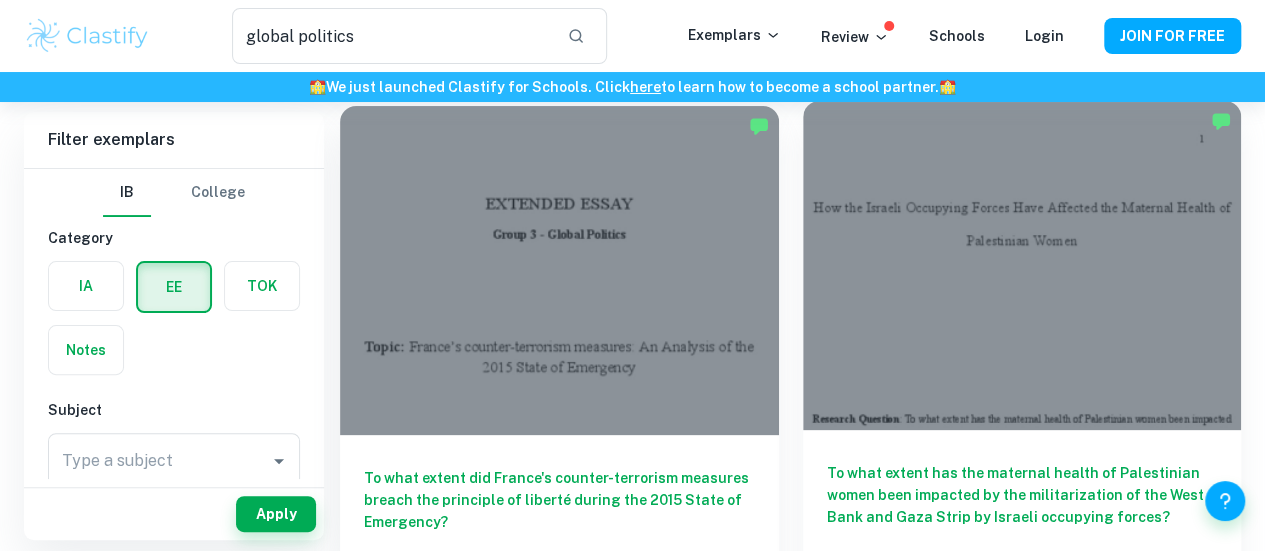 scroll, scrollTop: 115, scrollLeft: 0, axis: vertical 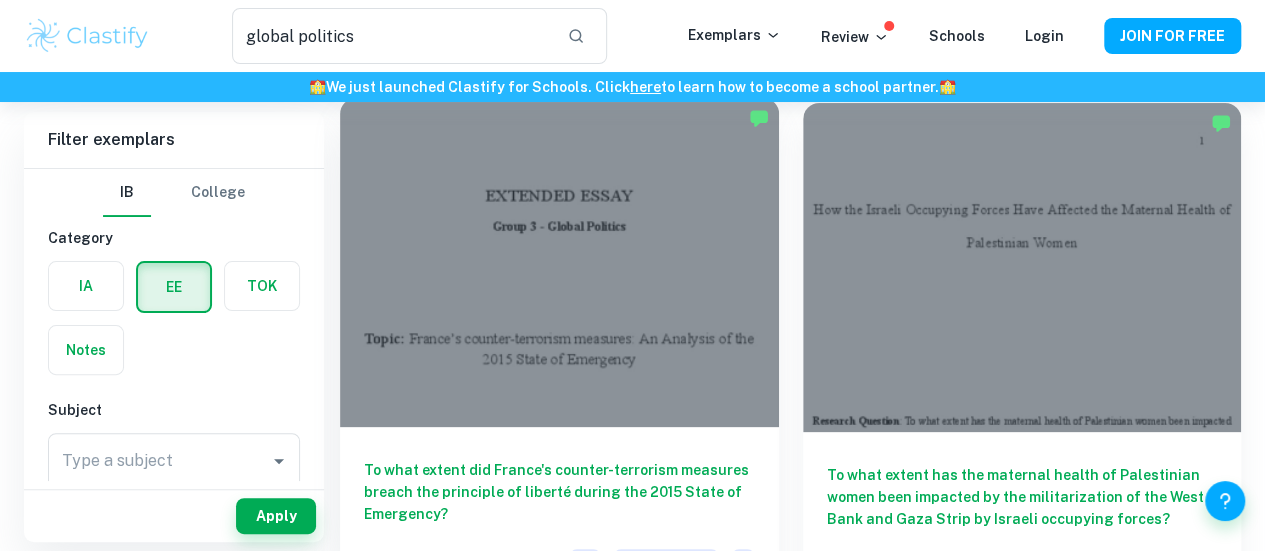 click on "To what extent did France's counter-terrorism measures breach the principle of liberté during the 2015 State of Emergency? EE Global Politics B" at bounding box center [559, 517] 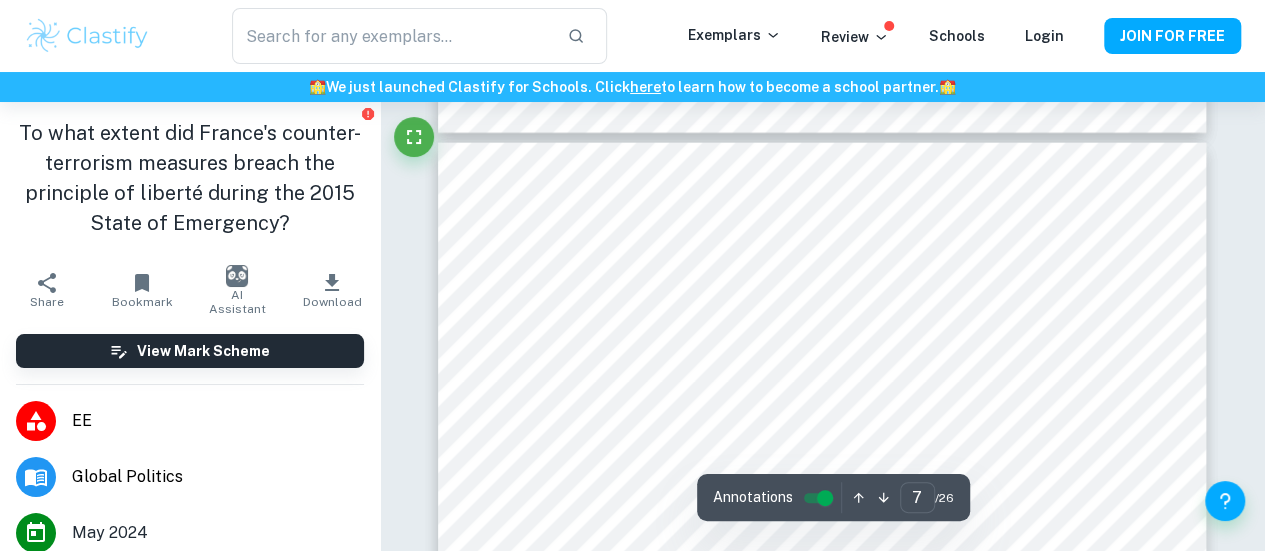 scroll, scrollTop: 6452, scrollLeft: 0, axis: vertical 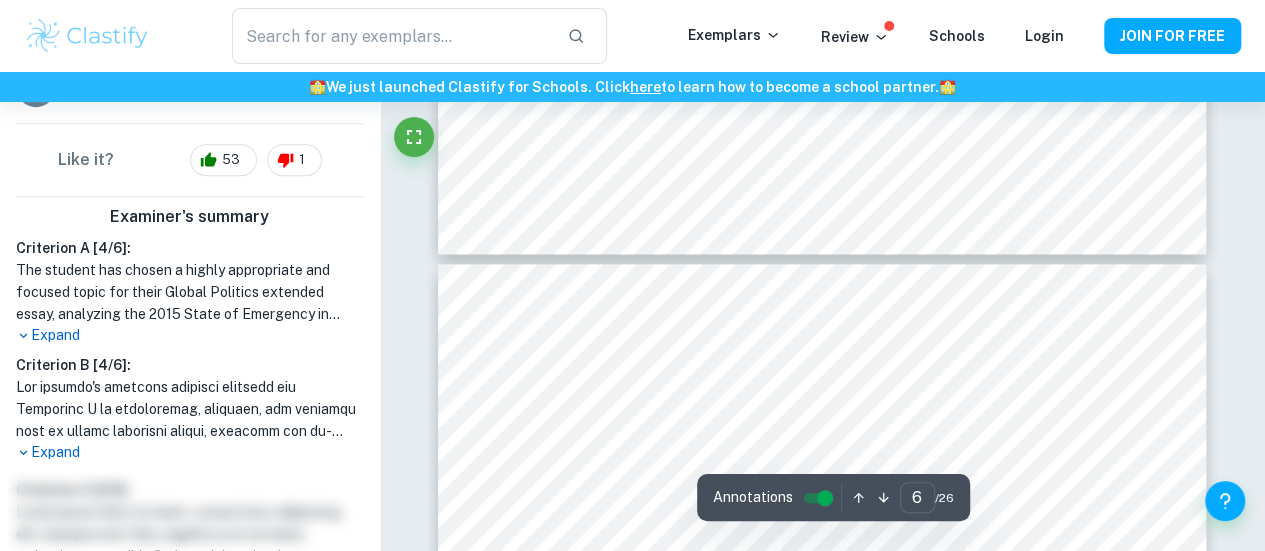 type on "5" 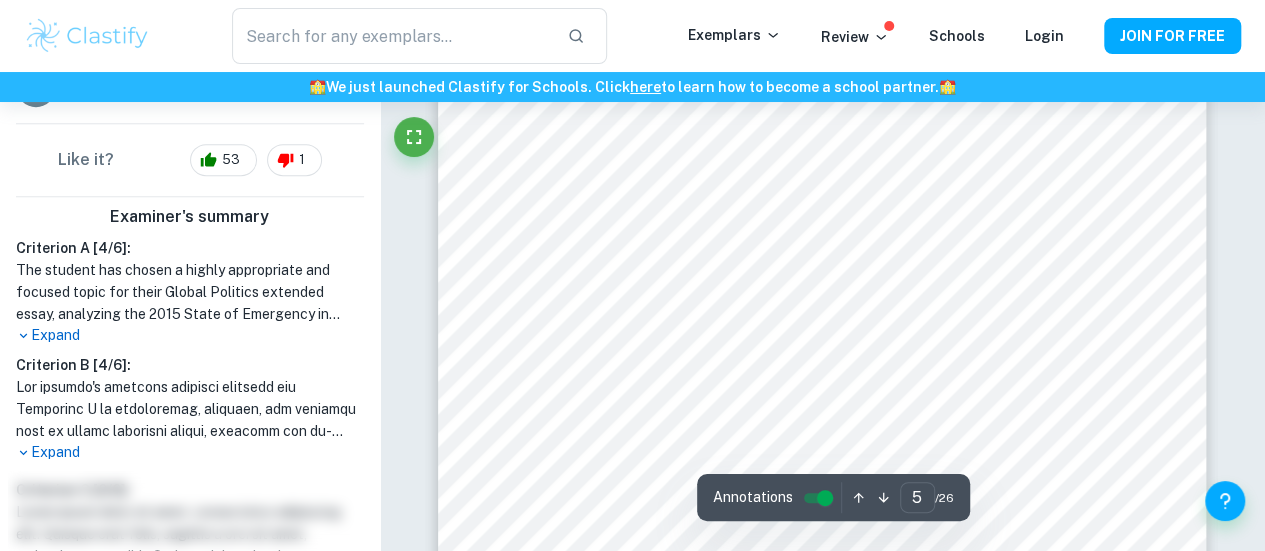 scroll, scrollTop: 4746, scrollLeft: 0, axis: vertical 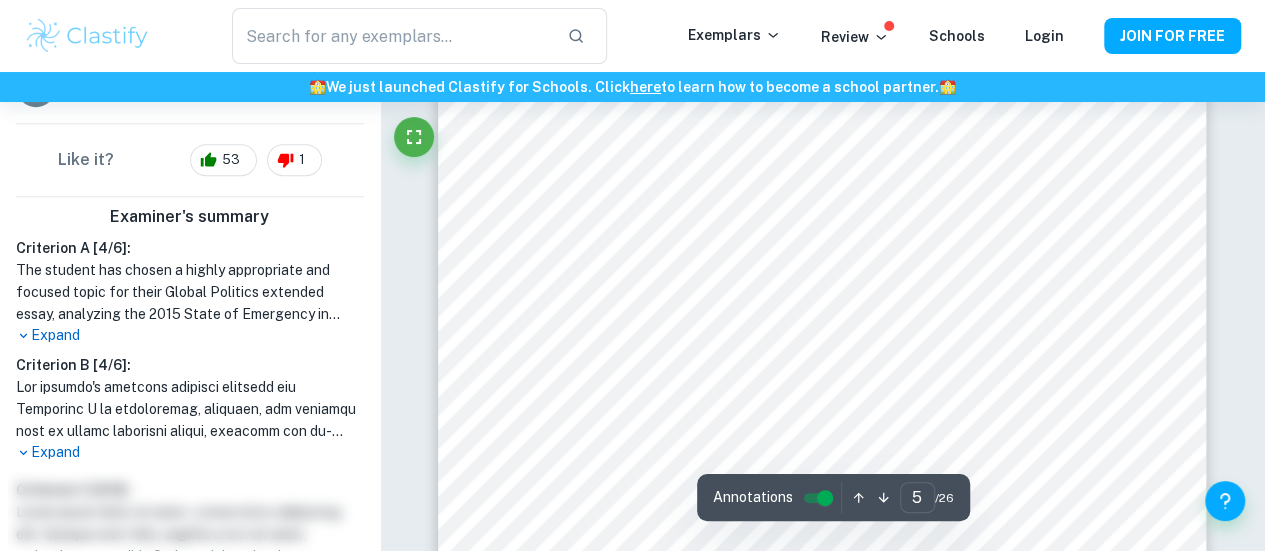 click on "Like it? 53 1" at bounding box center [190, 160] 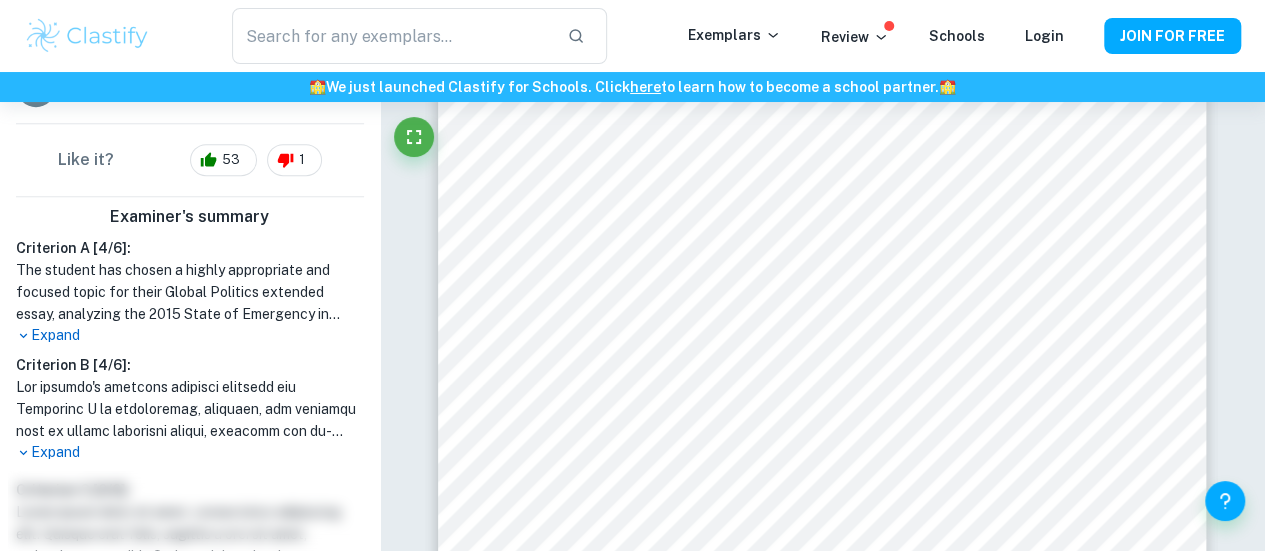scroll, scrollTop: 319, scrollLeft: 0, axis: vertical 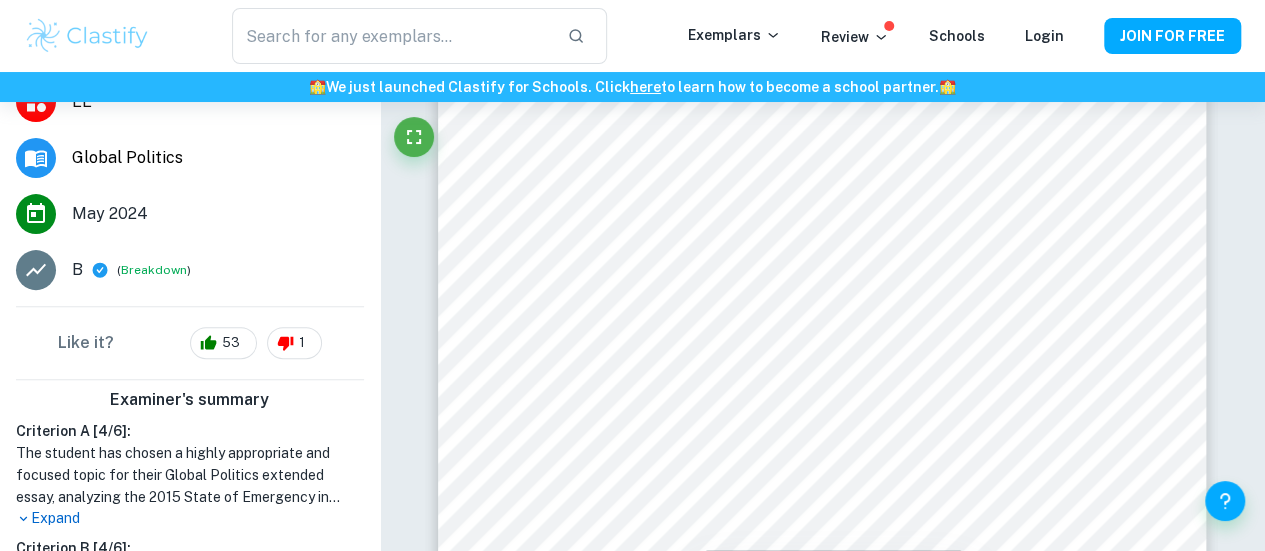 type on "global politics" 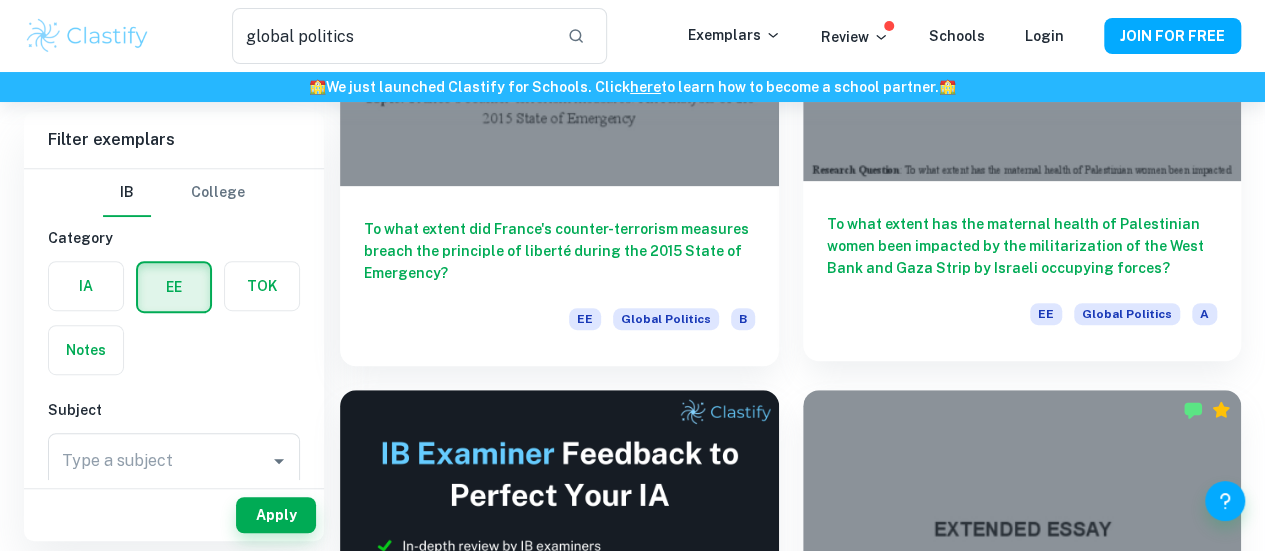 scroll, scrollTop: 569, scrollLeft: 0, axis: vertical 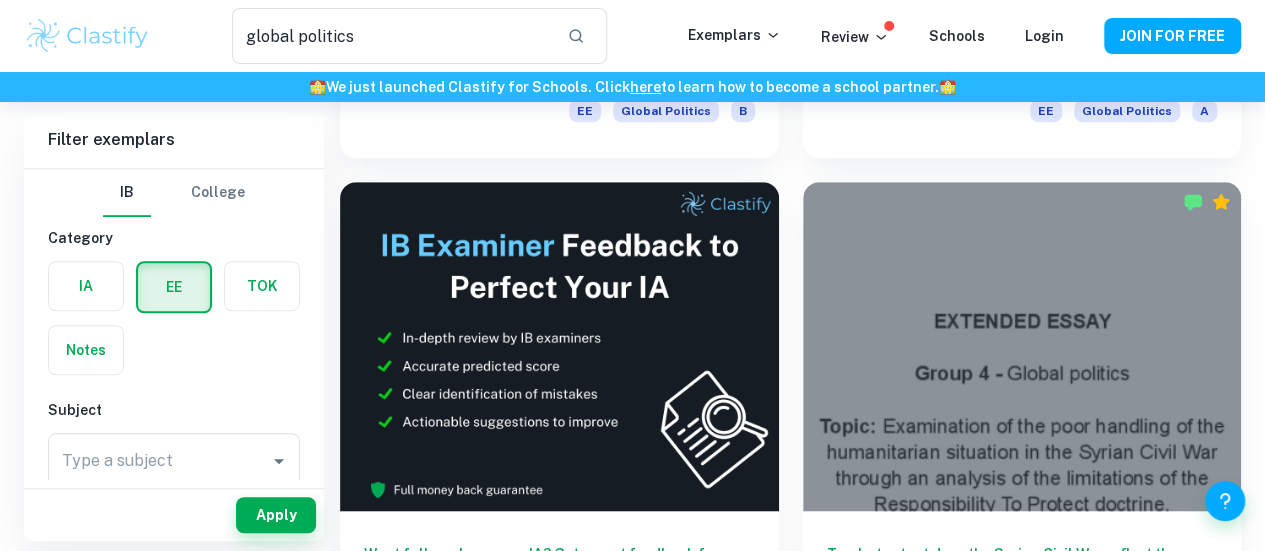 click on "To what extent can Israel be considered a progressive state concerning sexual minorities?" at bounding box center [1022, 1104] 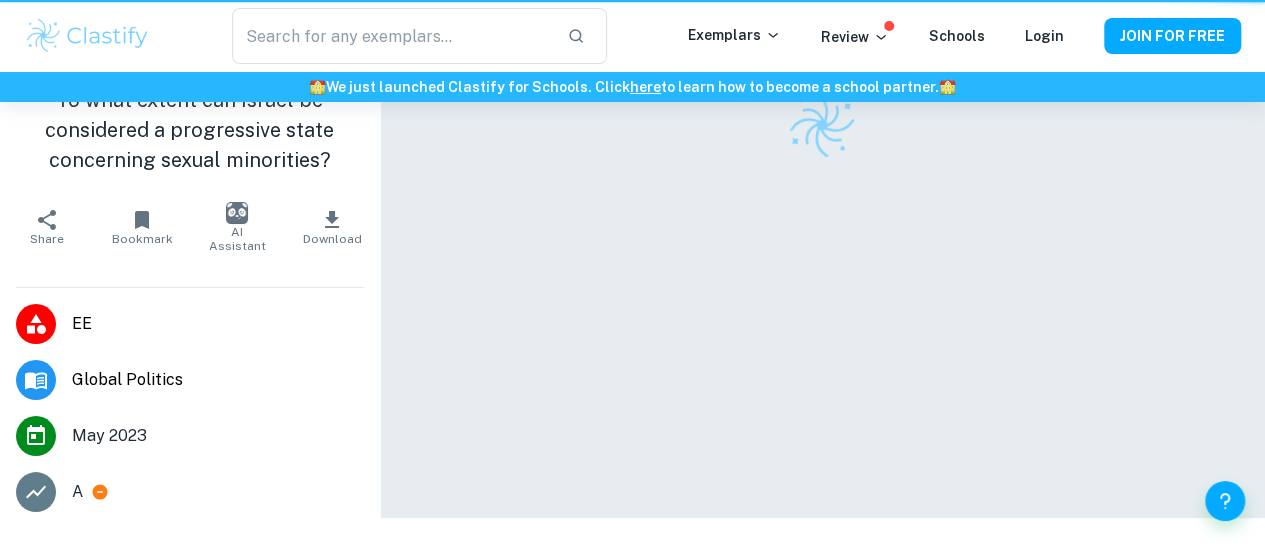 scroll, scrollTop: 0, scrollLeft: 0, axis: both 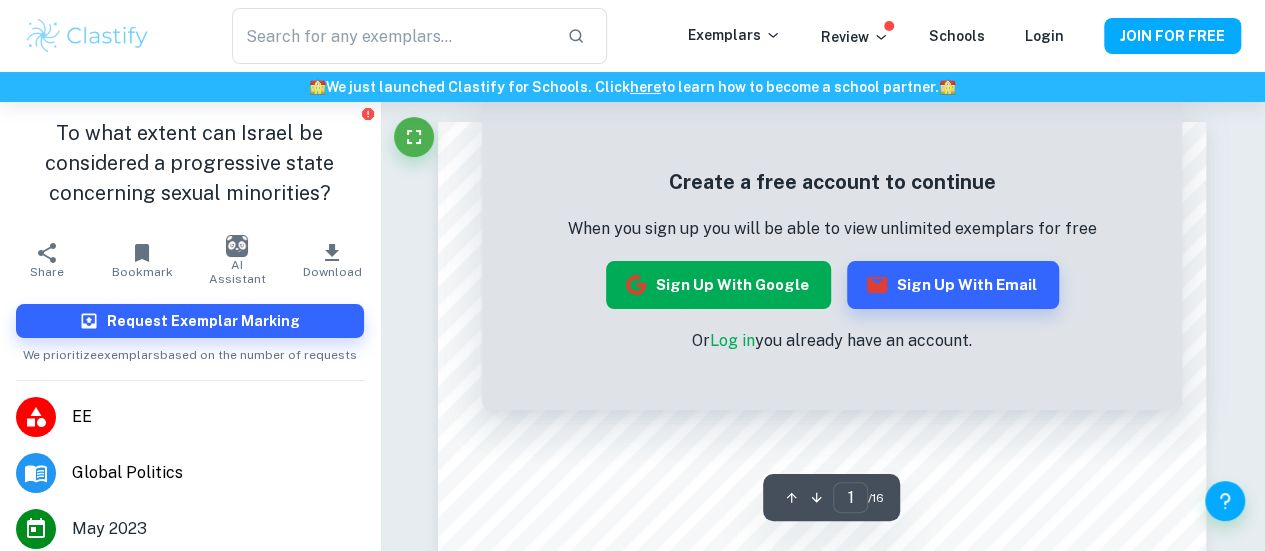 drag, startPoint x: 728, startPoint y: 311, endPoint x: 726, endPoint y: 297, distance: 14.142136 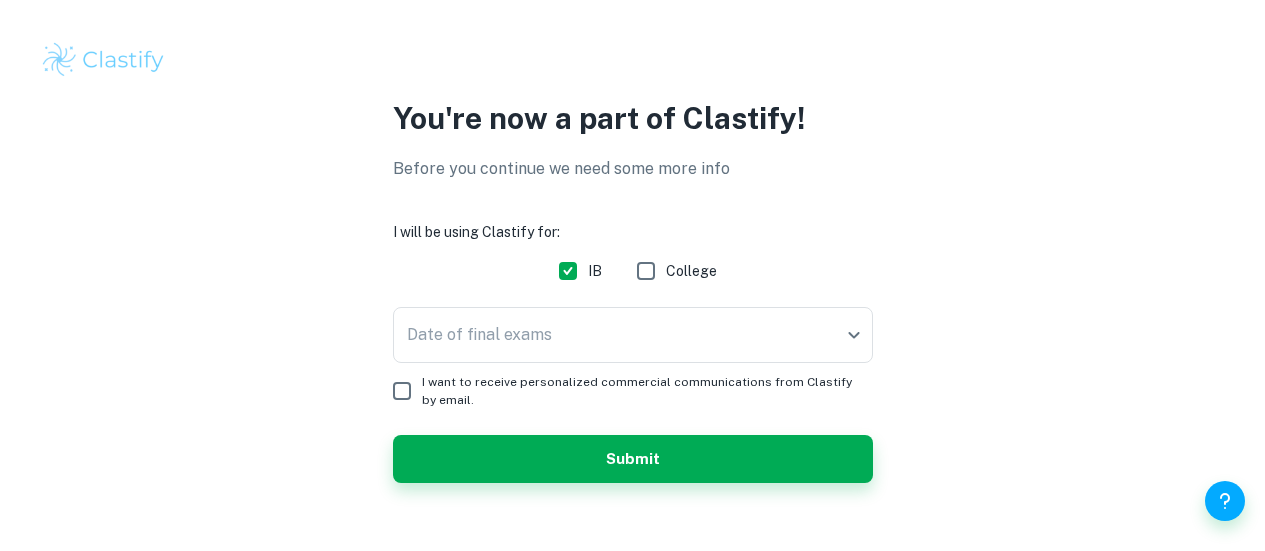 scroll, scrollTop: 0, scrollLeft: 0, axis: both 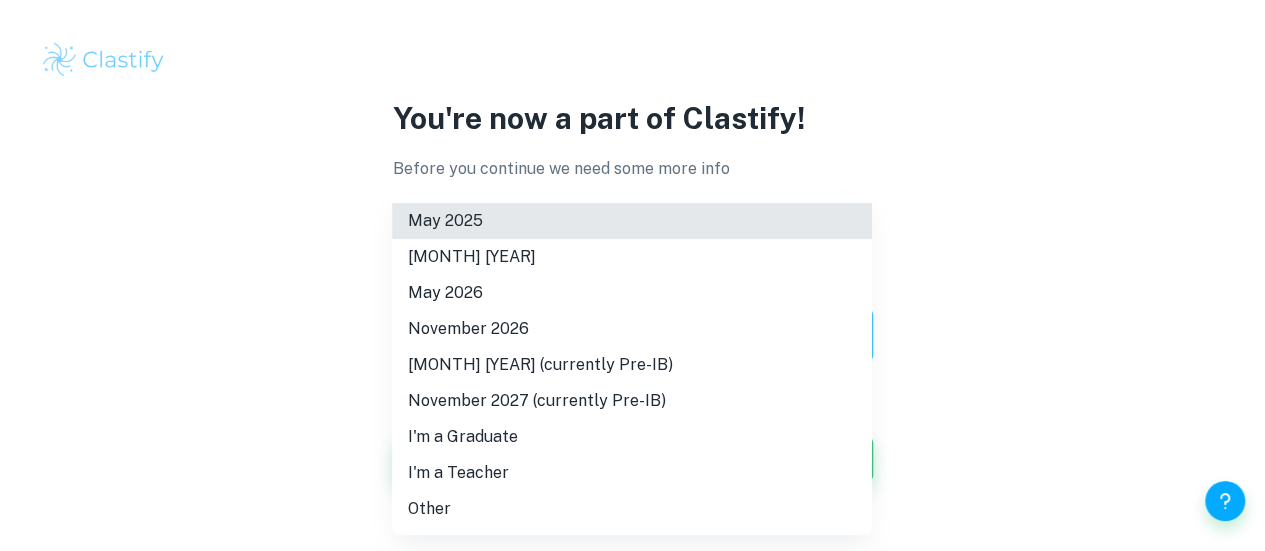 click on "We value your privacy We use cookies to enhance your browsing experience, serve personalised ads or content, and analyse our traffic. By clicking "Accept All", you consent to our use of cookies.   Cookie Policy Customise   Reject All   Accept All   Customise Consent Preferences   We use cookies to help you navigate efficiently and perform certain functions. You will find detailed information about all cookies under each consent category below. The cookies that are categorised as "Necessary" are stored on your browser as they are essential for enabling the basic functionalities of the site. ...  Show more For more information on how Google's third-party cookies operate and handle your data, see:   Google Privacy Policy Necessary Always Active Necessary cookies are required to enable the basic features of this site, such as providing secure log-in or adjusting your consent preferences. These cookies do not store any personally identifiable data. Functional Analytics Performance Advertisement Uncategorised" at bounding box center (632, 275) 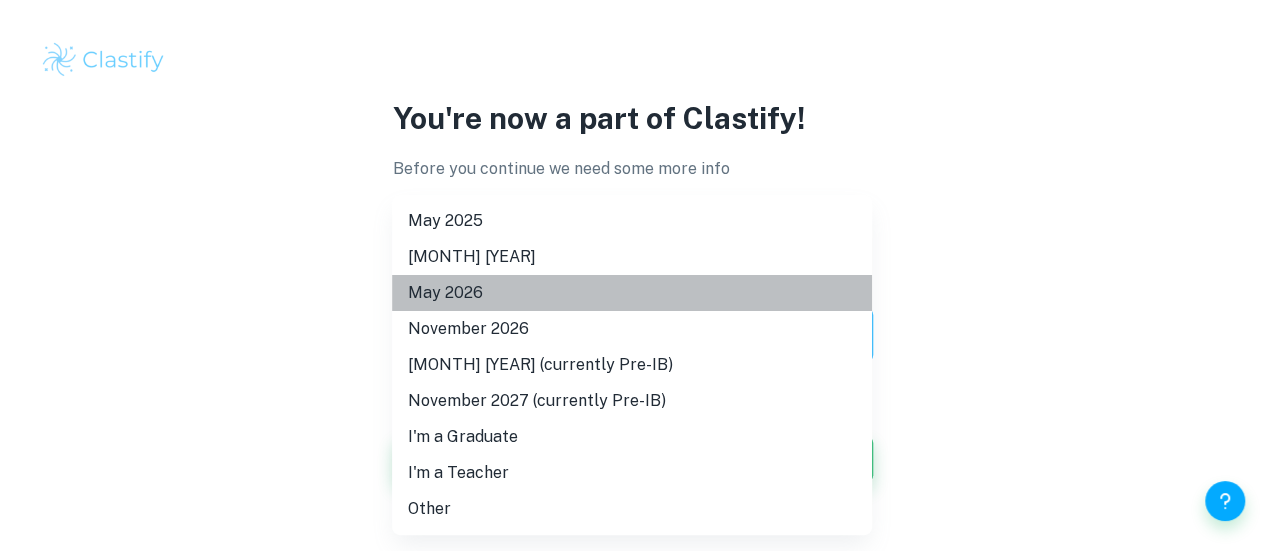 click on "May 2026" at bounding box center (632, 293) 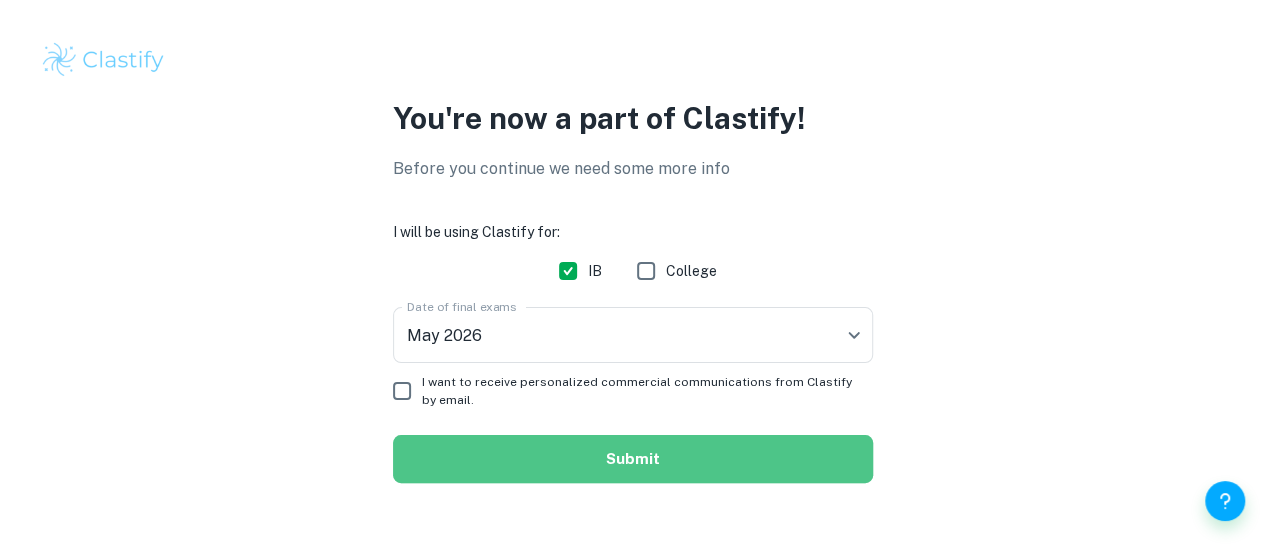 click on "Submit" at bounding box center [633, 459] 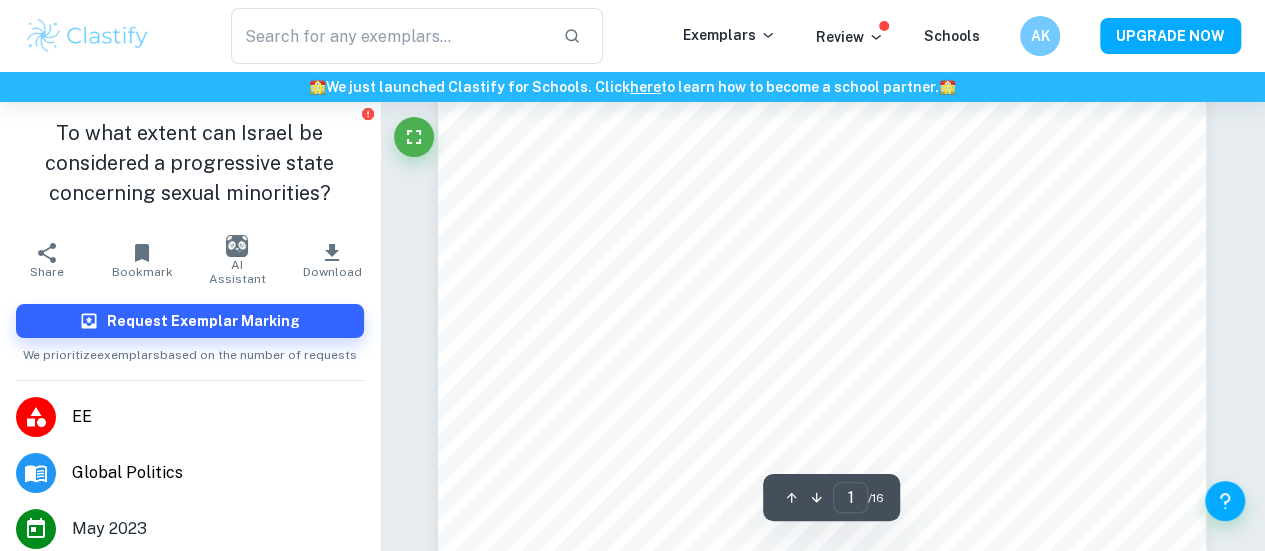 scroll, scrollTop: 216, scrollLeft: 0, axis: vertical 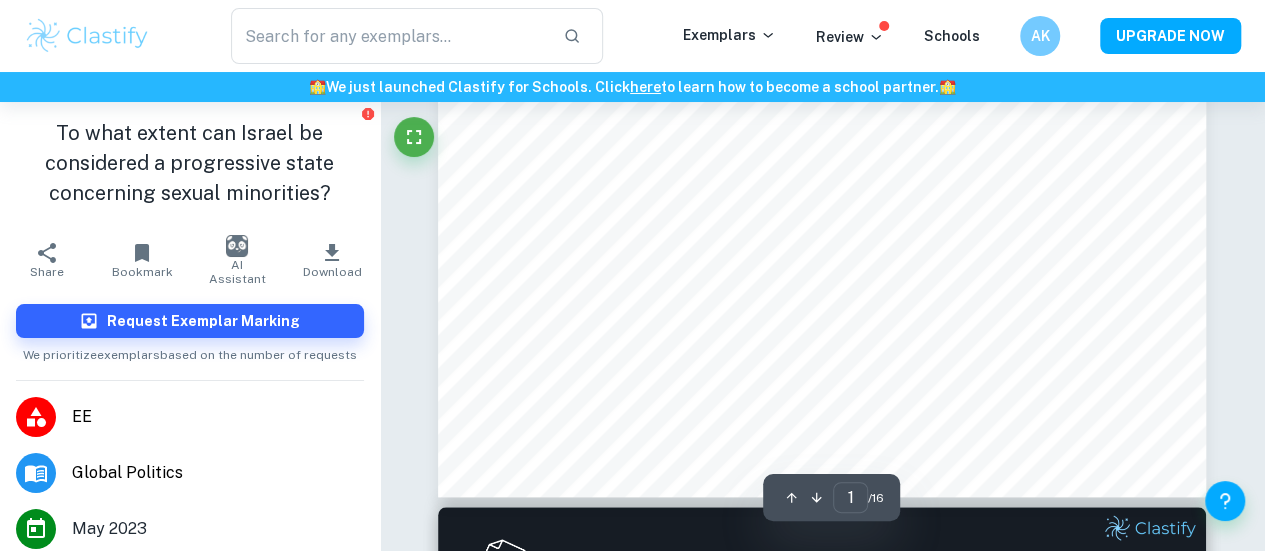 type on "2" 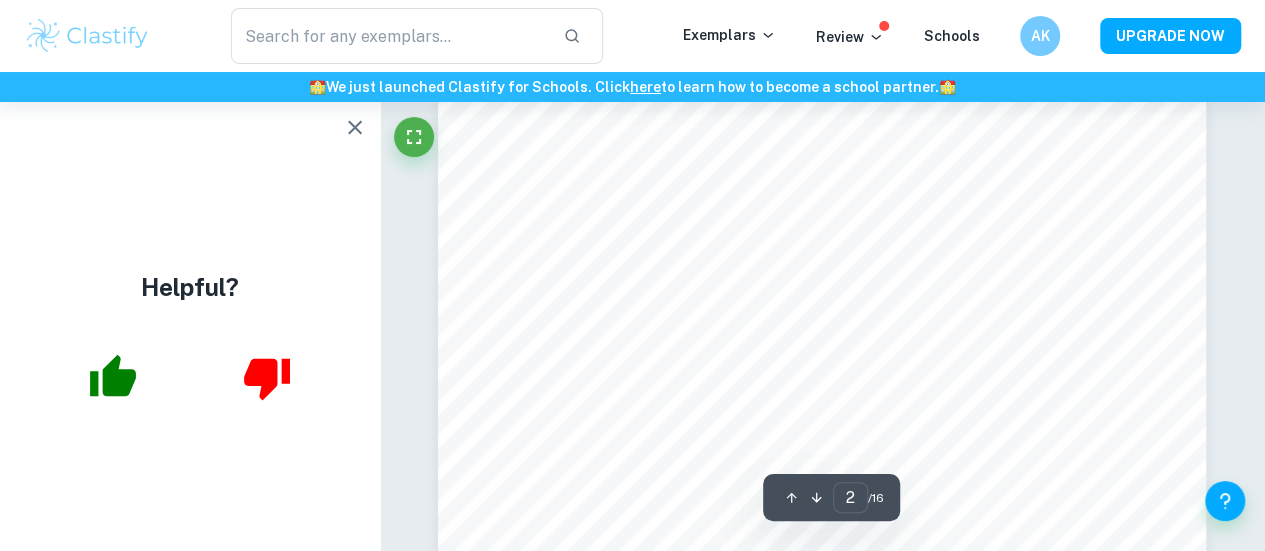 scroll, scrollTop: 1756, scrollLeft: 0, axis: vertical 